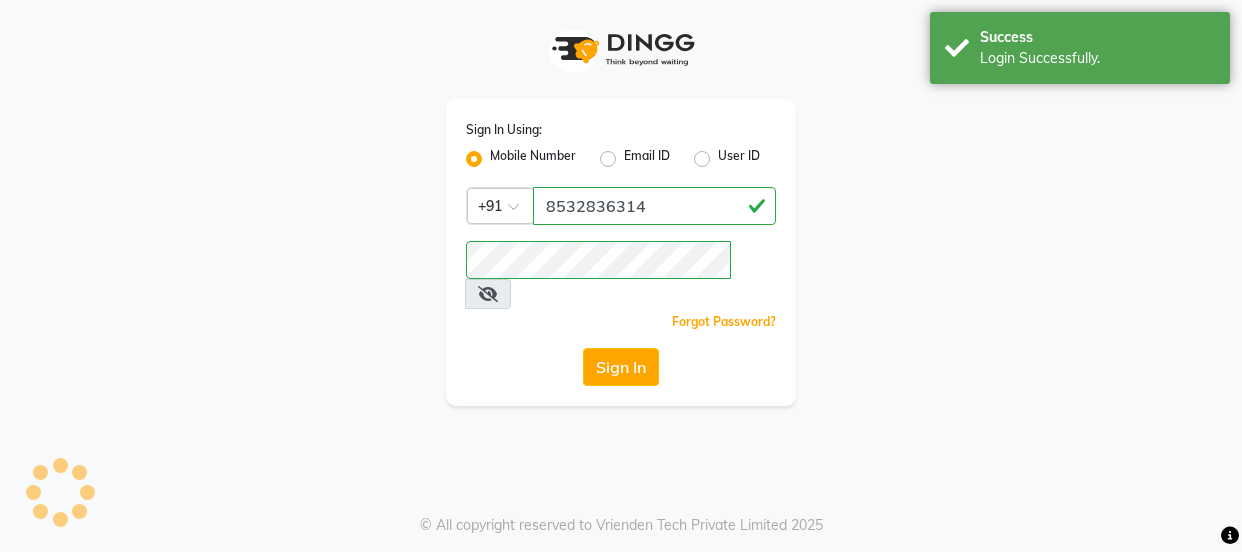 scroll, scrollTop: 0, scrollLeft: 0, axis: both 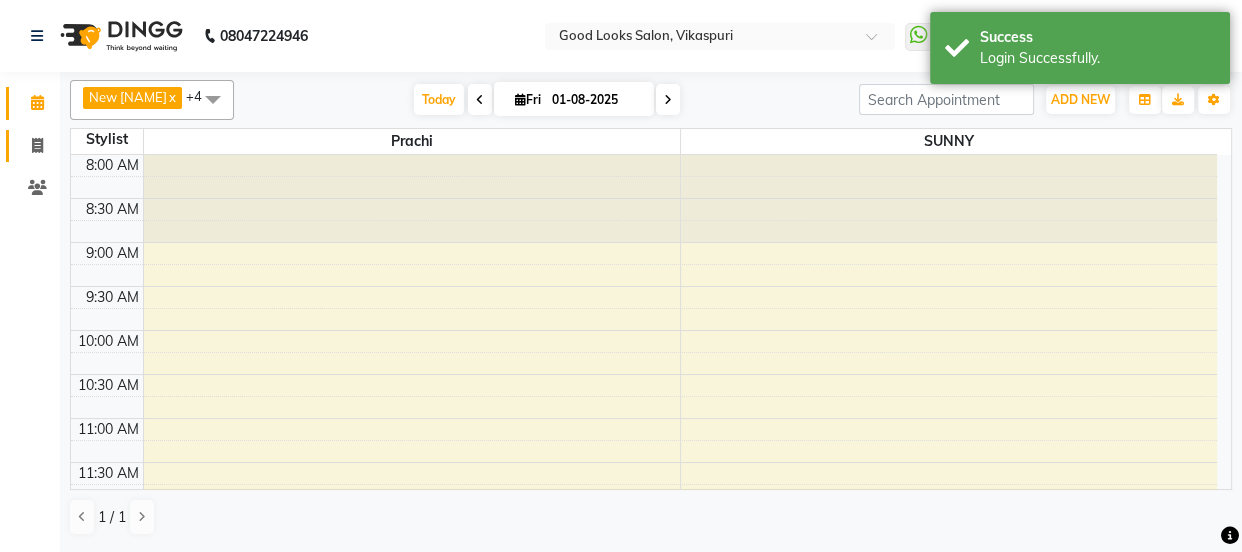 click on "Invoice" 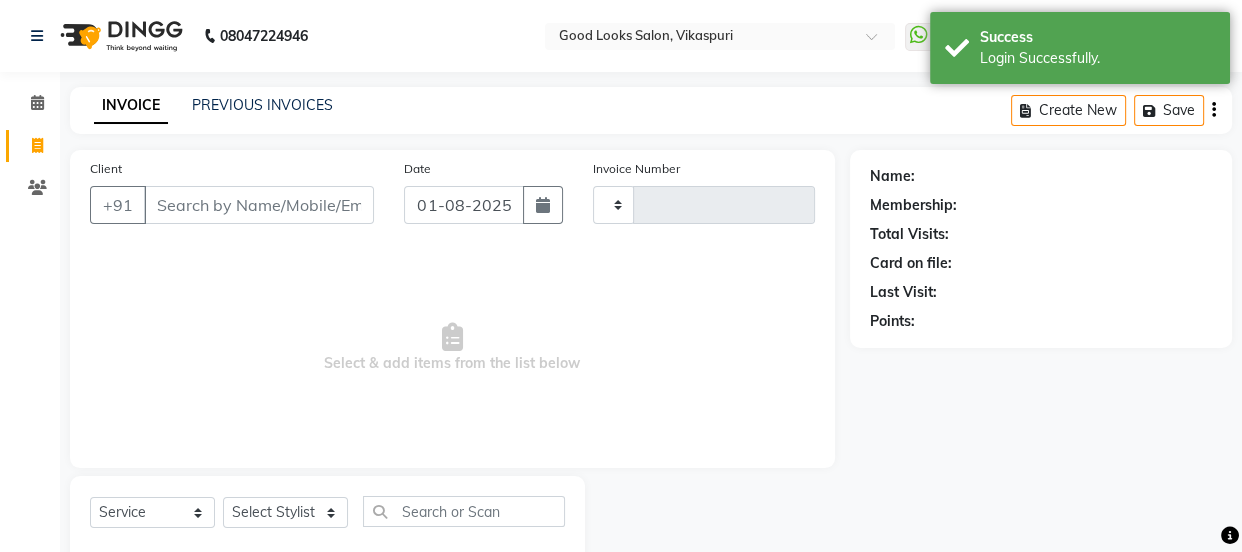 type on "3081" 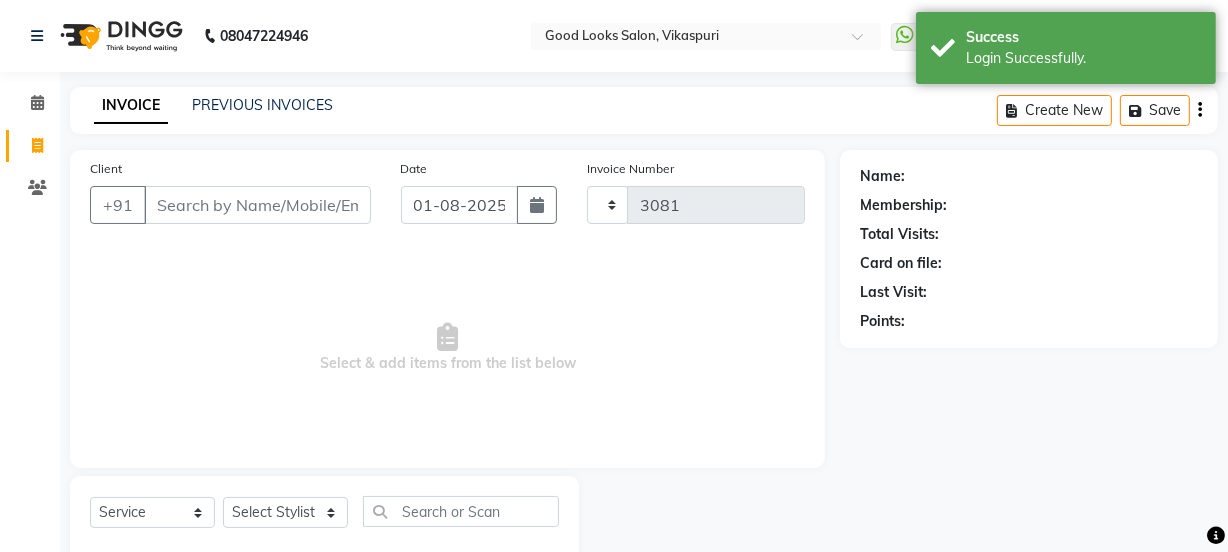 select on "4230" 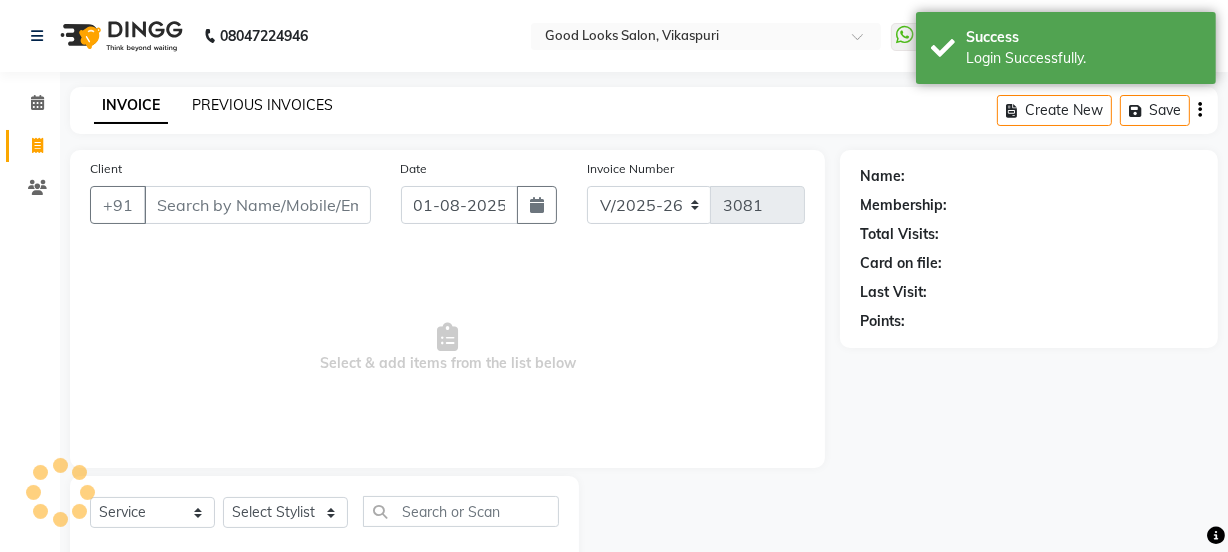 click on "PREVIOUS INVOICES" 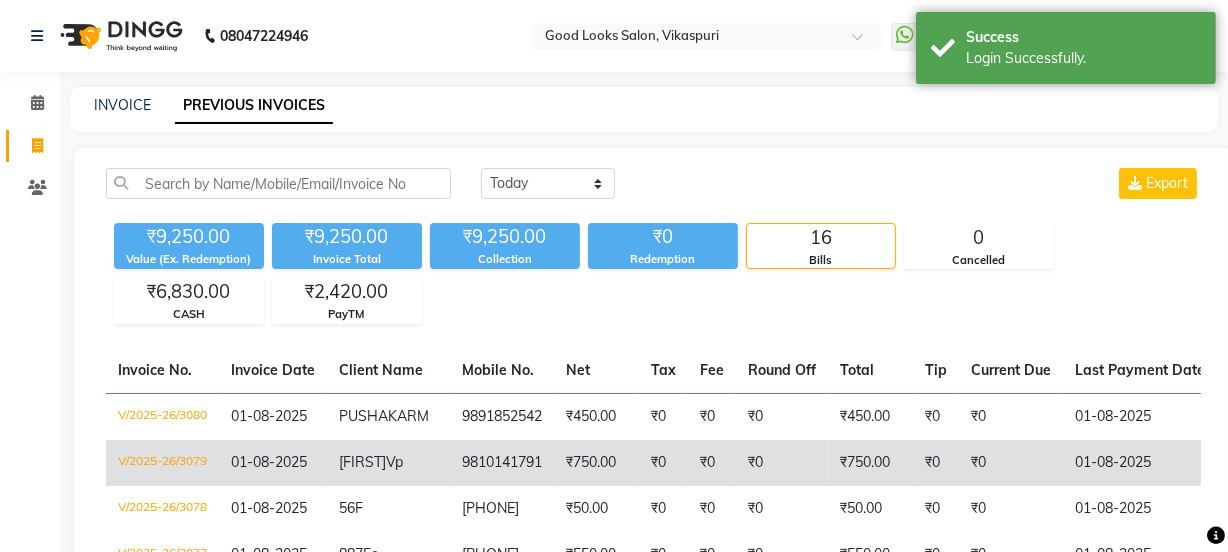 click on "vaneeta  Vp" 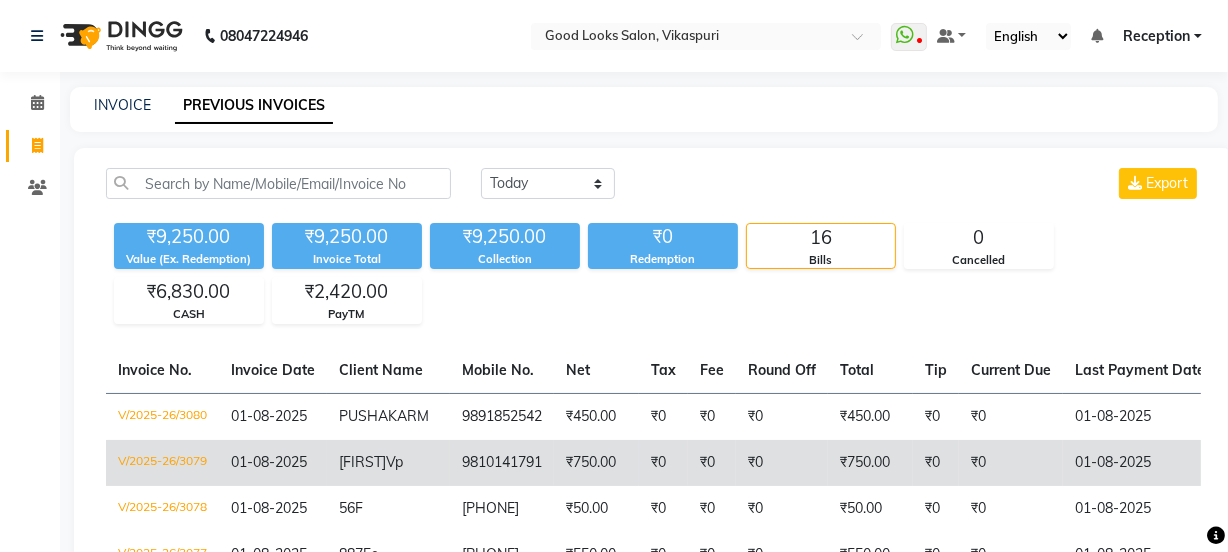 click on "₹0" 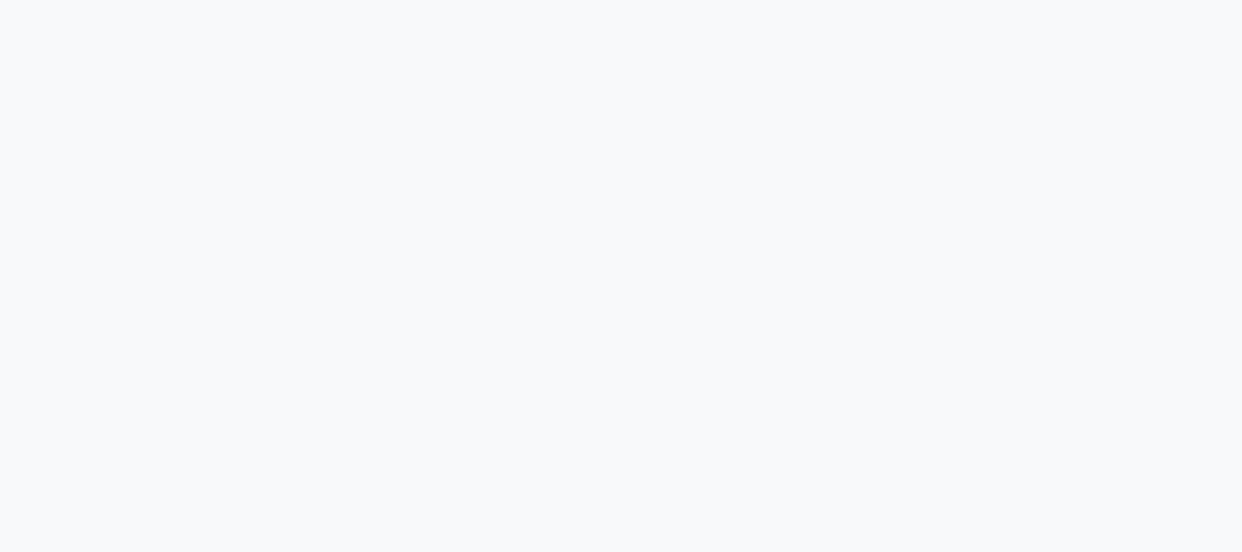scroll, scrollTop: 0, scrollLeft: 0, axis: both 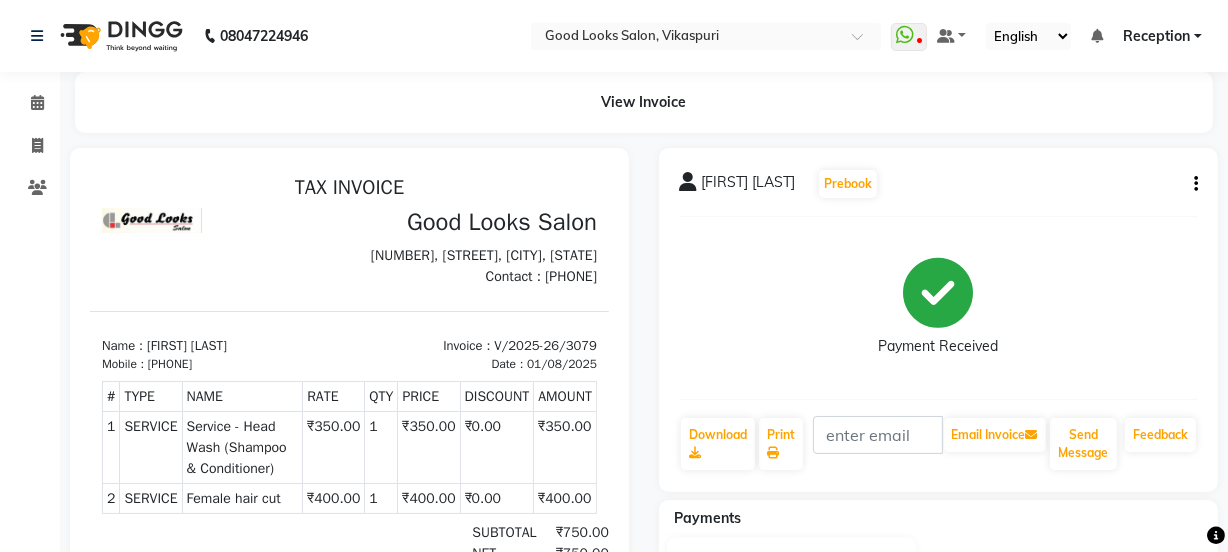click on "[FIRST] [LAST]  Prebook   Payment Received  Download  Print   Email Invoice   Send Message Feedback" 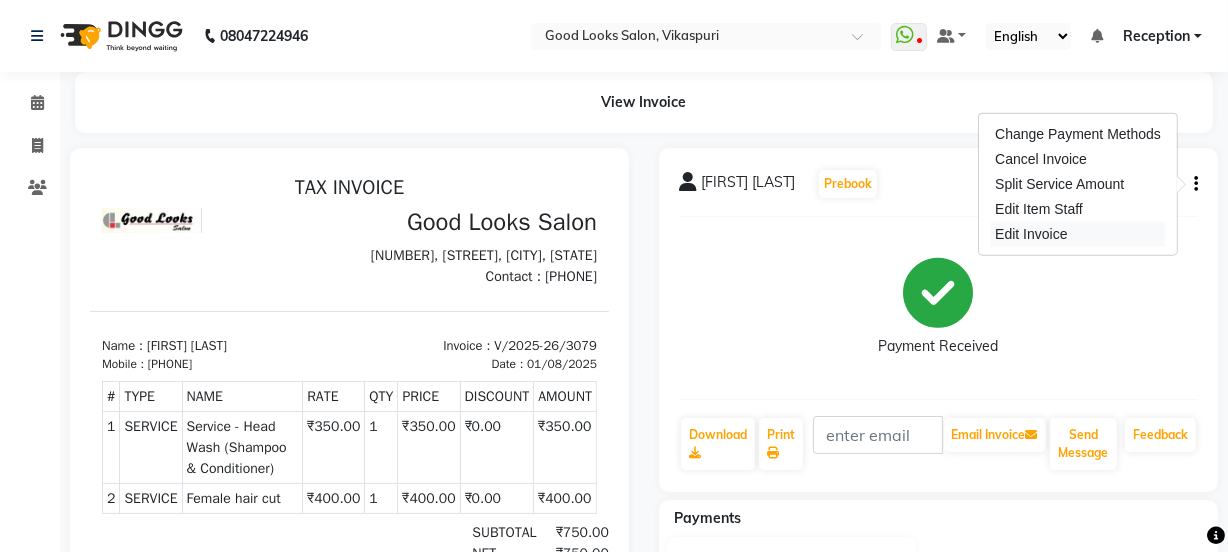 click on "Edit Invoice" at bounding box center (1078, 234) 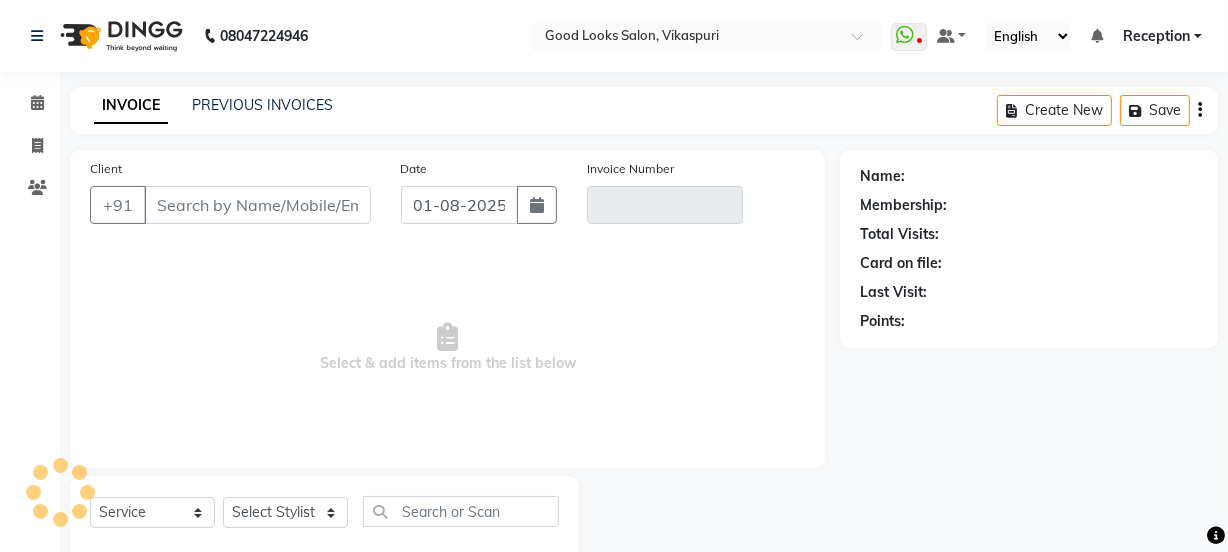 scroll, scrollTop: 50, scrollLeft: 0, axis: vertical 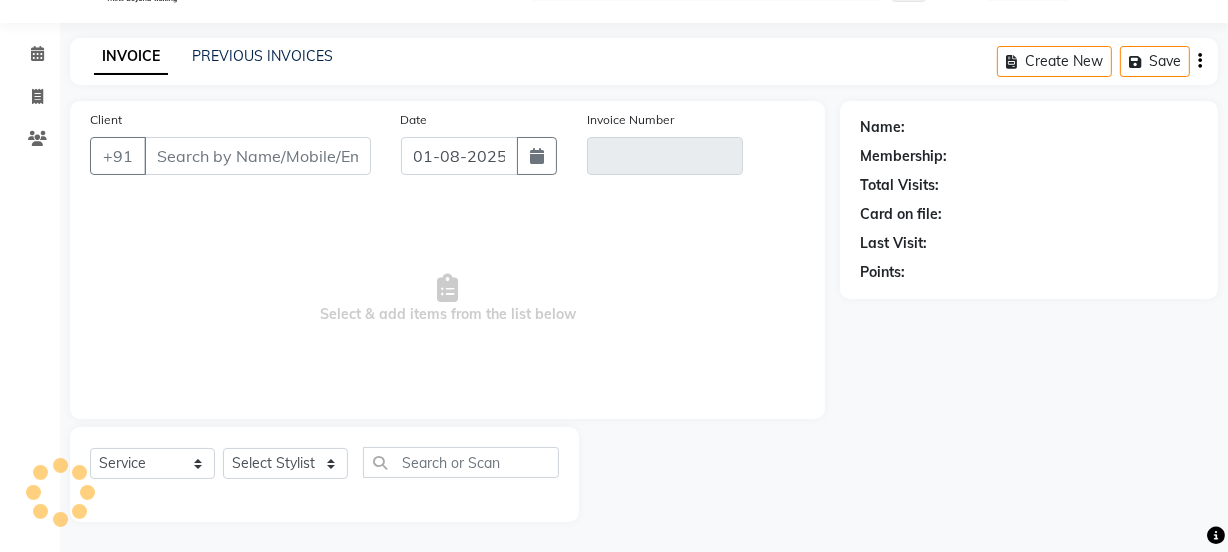 type on "9810141791" 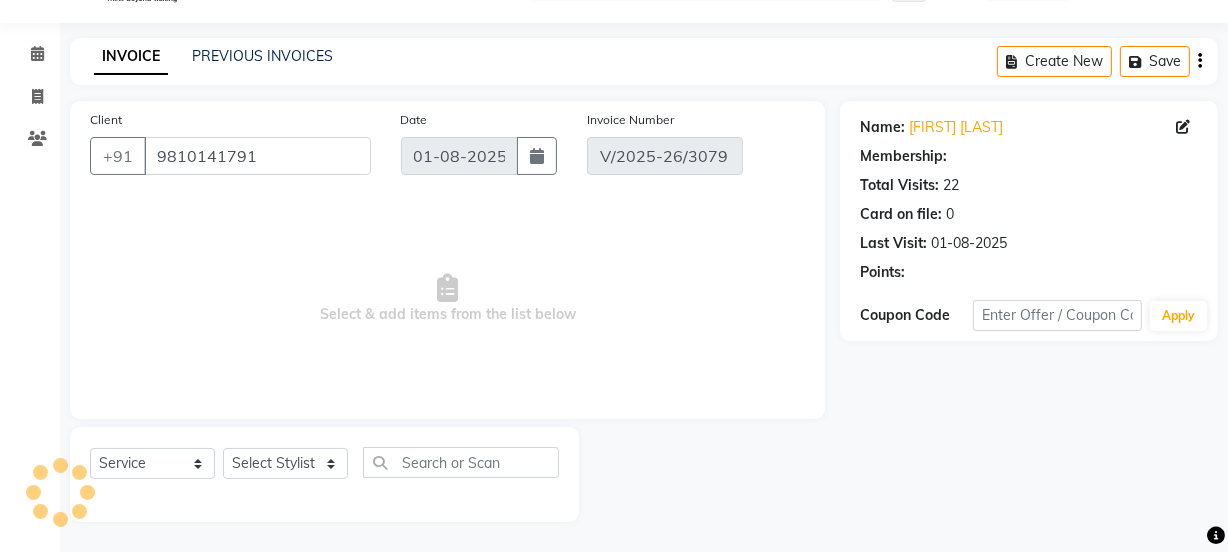 select on "select" 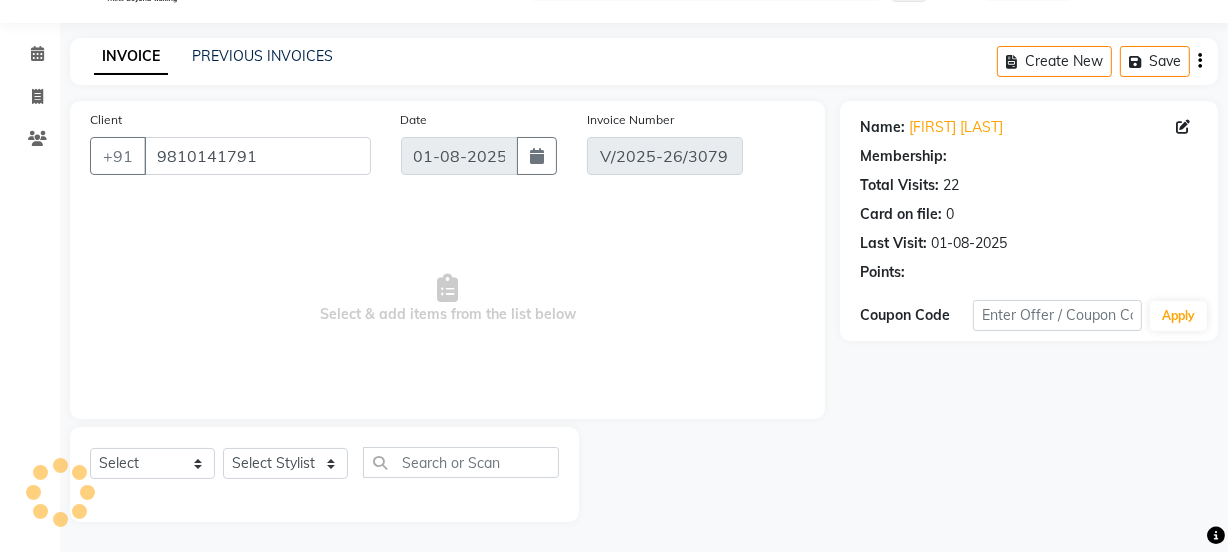 select on "1: Object" 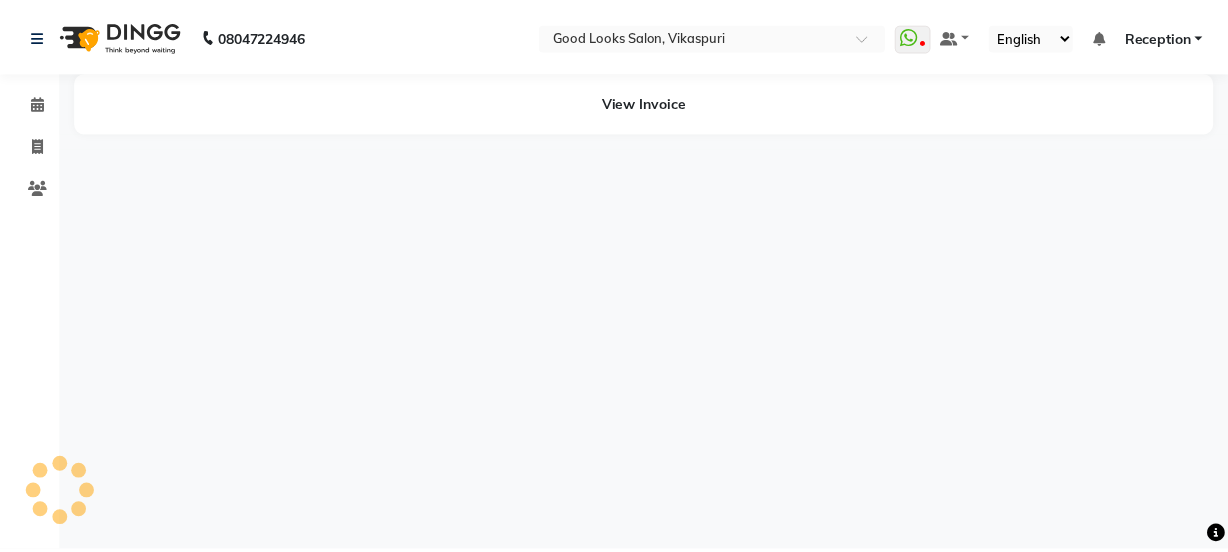scroll, scrollTop: 0, scrollLeft: 0, axis: both 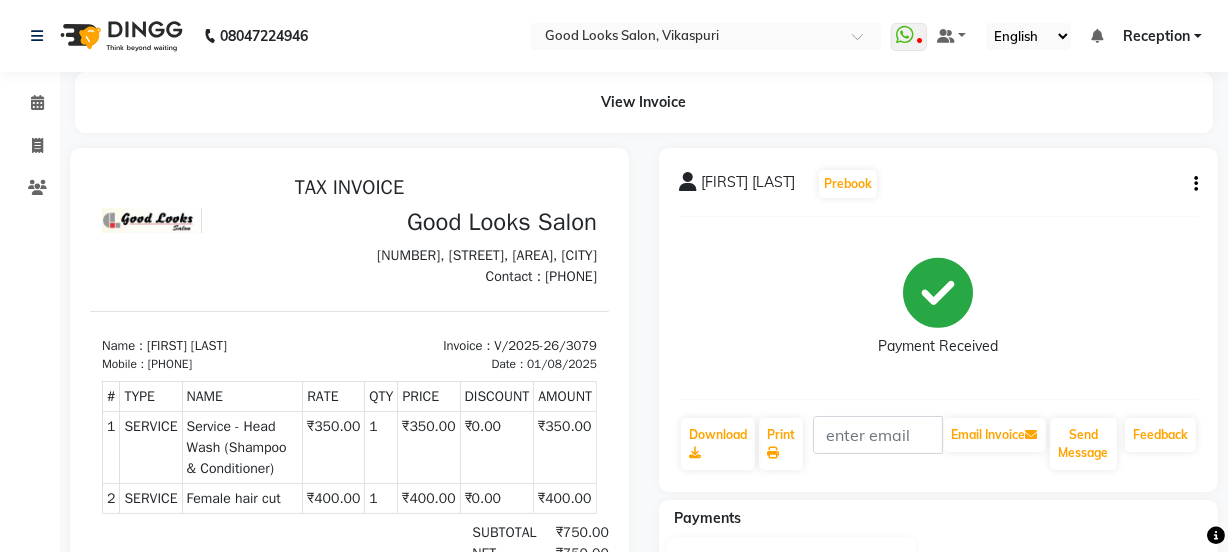 click on "[FIRST] [LAST]  Prebook" 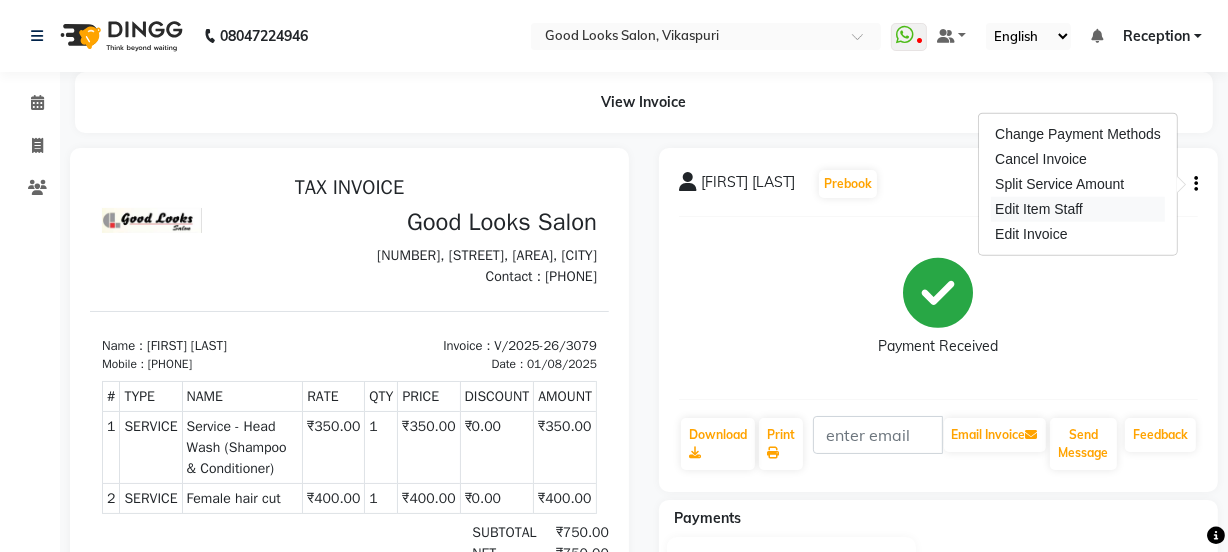 click on "Edit Item Staff" at bounding box center (1078, 209) 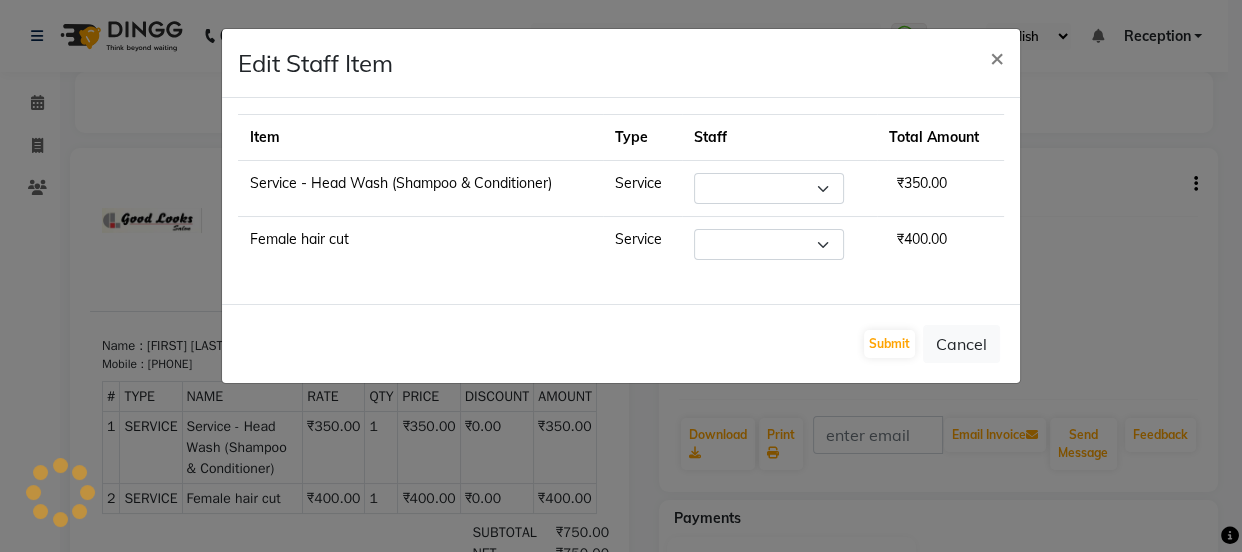 select on "22726" 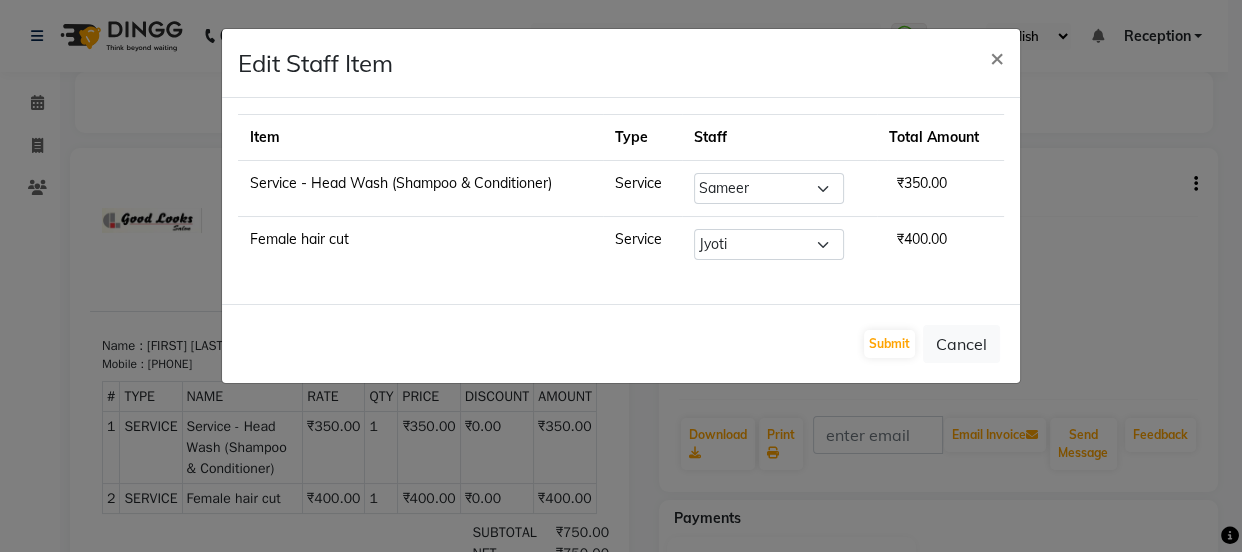 click on "Edit Staff Item  × Item Type Staff Total Amount Service - Head Wash (Shampoo & Conditioner) Service Select  Jyoti   kaif   Manager   Pooja   Prachi   Raman   Raman 2   Reception   RIHAN   Sameer   Shivam   simo   SUNNY   yogita  ₹350.00 Female hair cut Service Select  Jyoti   kaif   Manager   Pooja   Prachi   Raman   Raman 2   Reception   RIHAN   Sameer   Shivam   simo   SUNNY   yogita  ₹400.00  Submit   Cancel" 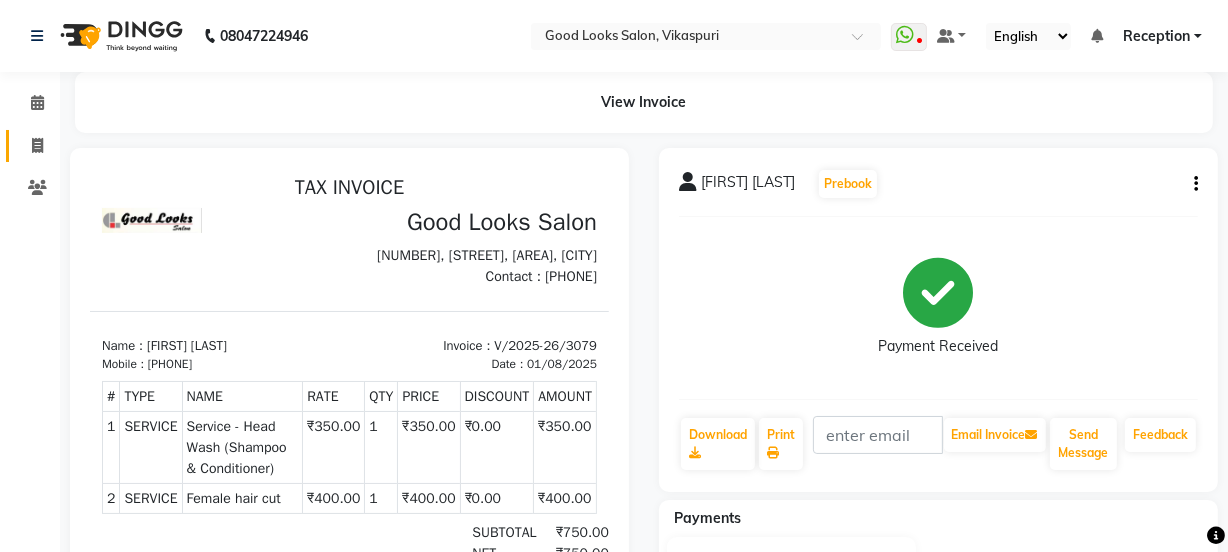 click on "Invoice" 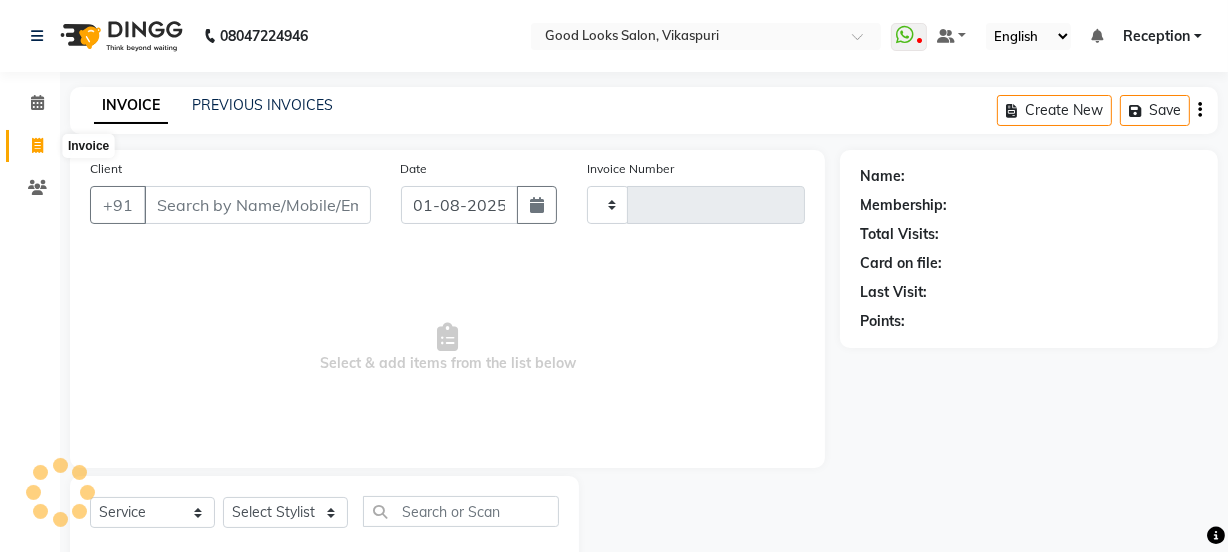 type on "3081" 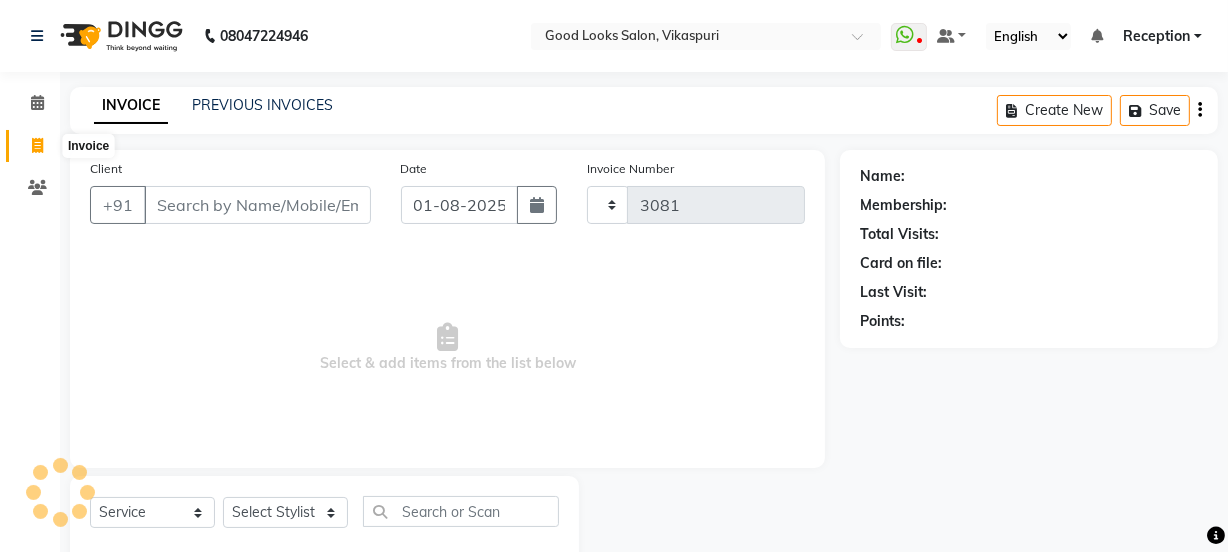 select on "4230" 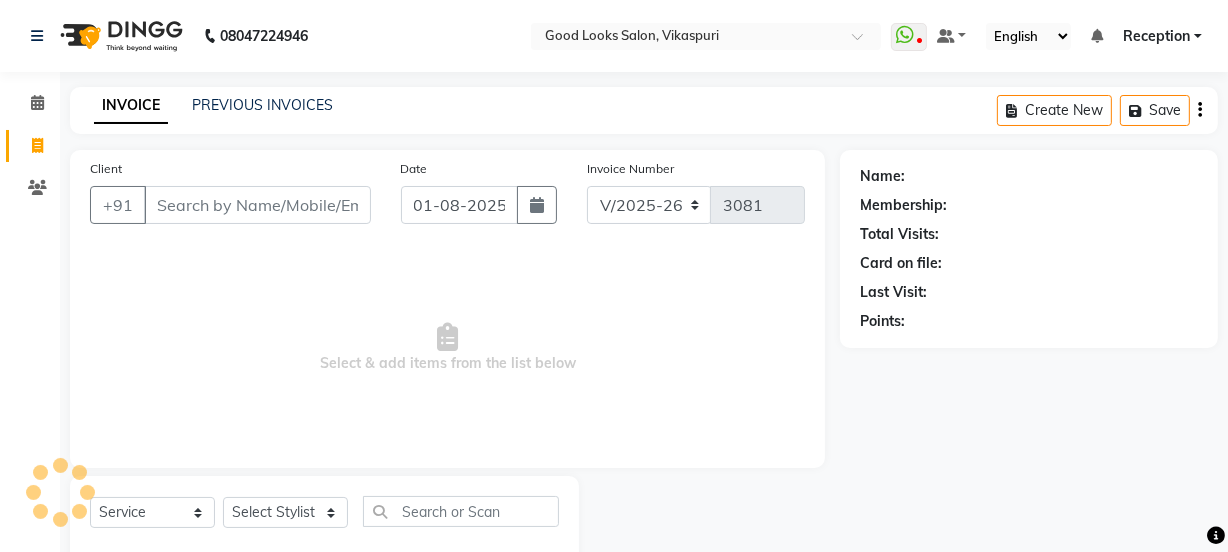 scroll, scrollTop: 50, scrollLeft: 0, axis: vertical 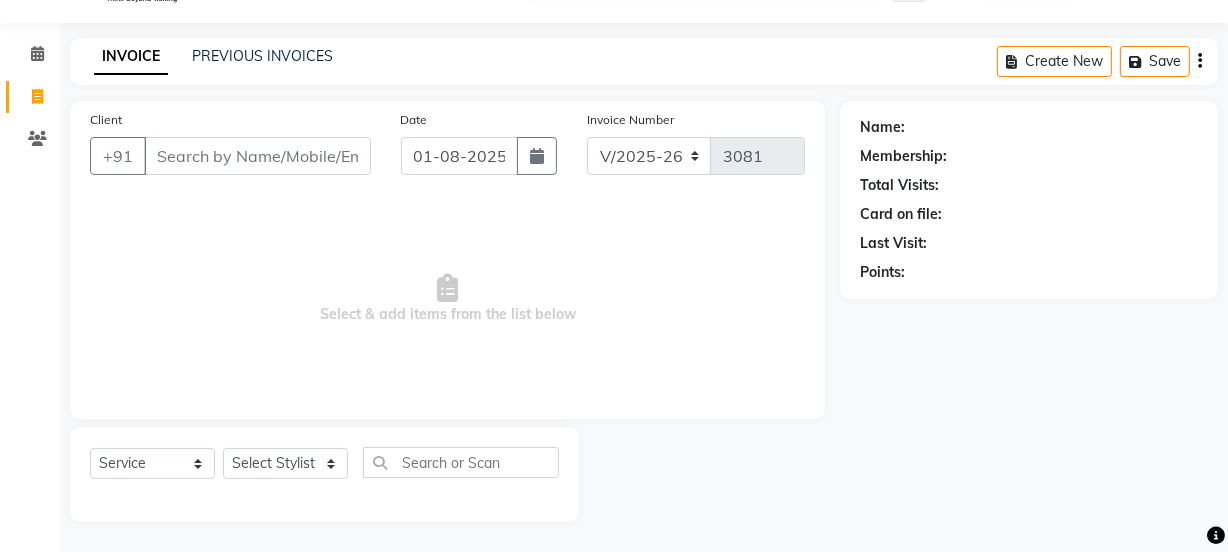 click on "Client" at bounding box center [257, 156] 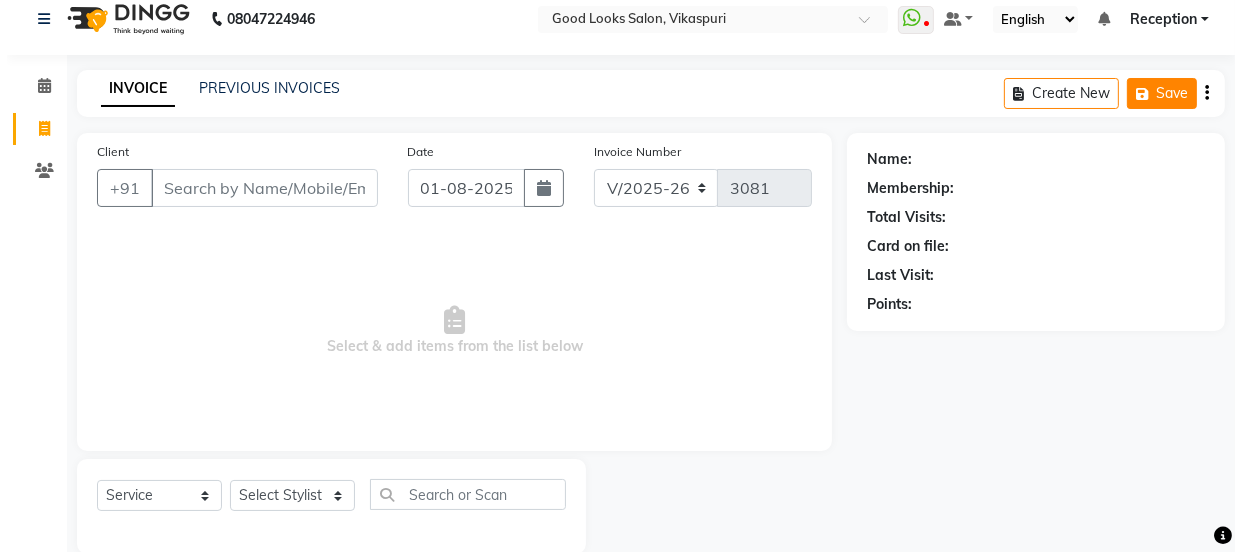 scroll, scrollTop: 0, scrollLeft: 0, axis: both 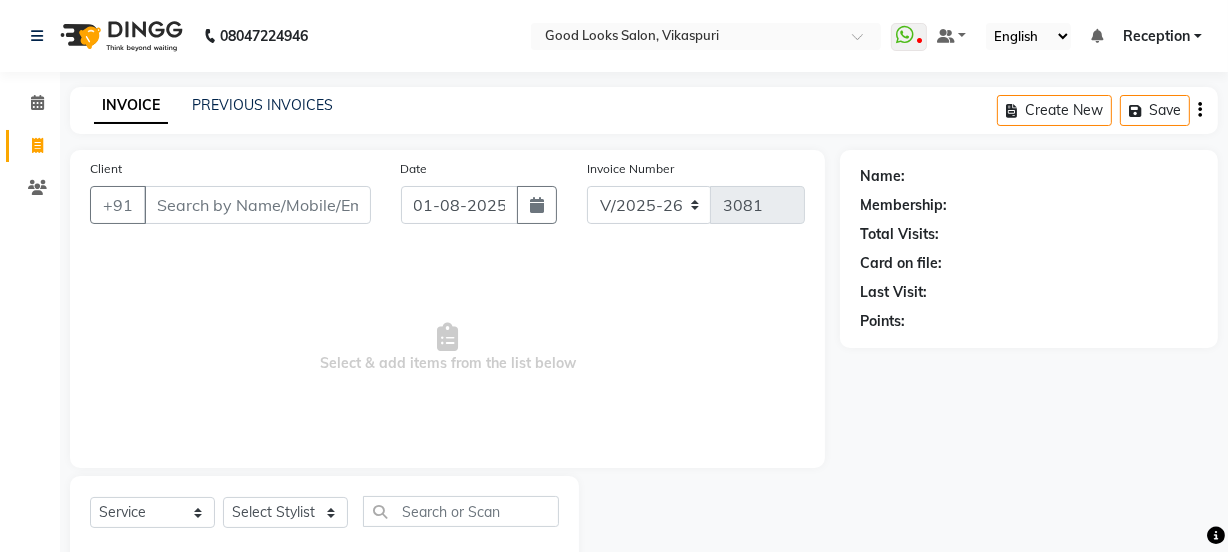 click on "WhatsApp Status  ✕ Status:  Disconnected Recent Service Activity: 01-01-1970     05:30 AM  08047224946 Whatsapp Settings Default Panel My Panel English ENGLISH Español العربية मराठी हिंदी ગુજરાતી தமிழ் 中文 Notifications nothing to show Reception Manage Profile Change Password Sign out  Version:3.15.11" at bounding box center (706, 36) 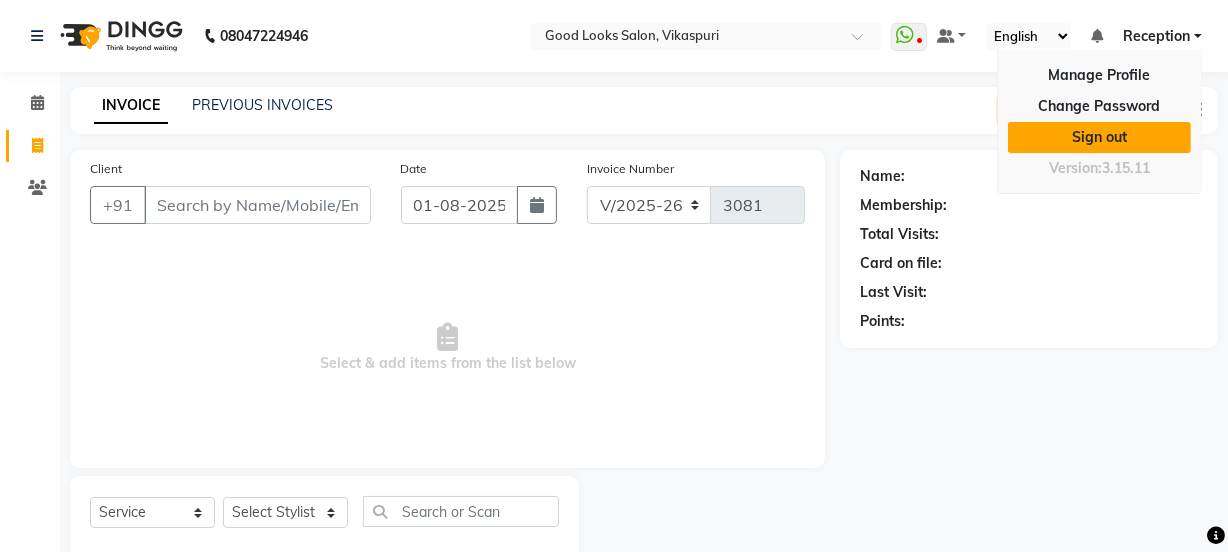 click on "Sign out" at bounding box center [1099, 137] 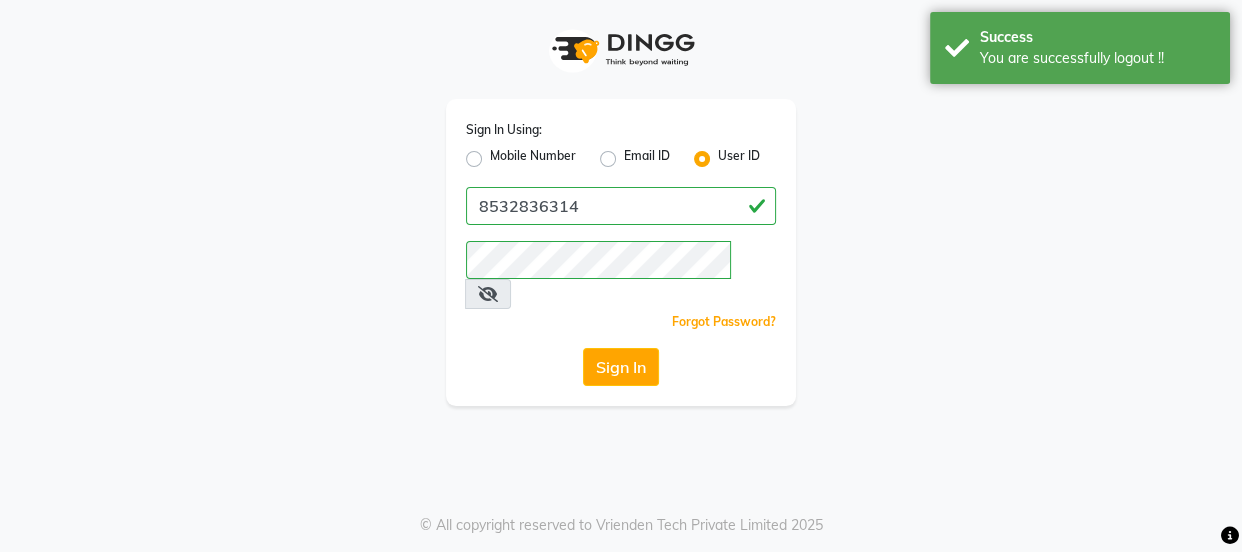 click on "Mobile Number" 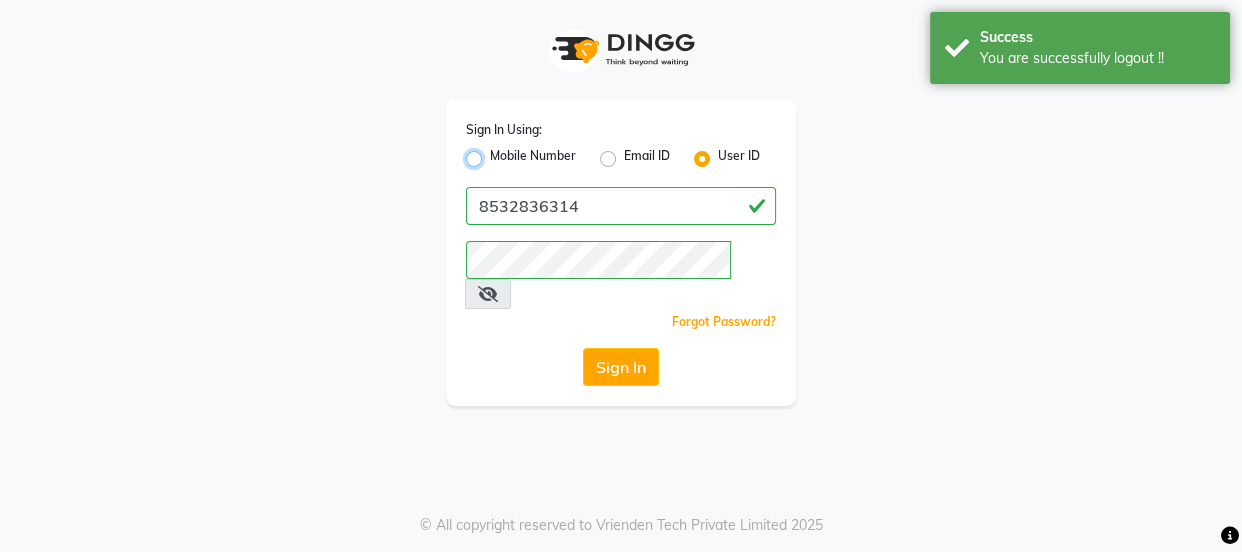 click on "Mobile Number" at bounding box center (496, 153) 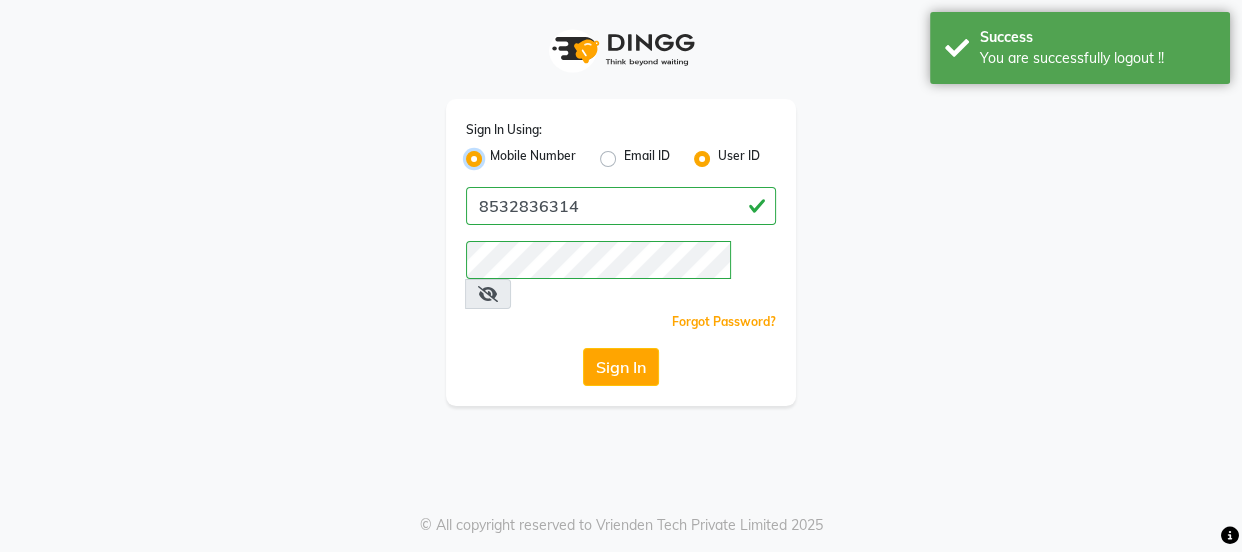 radio on "false" 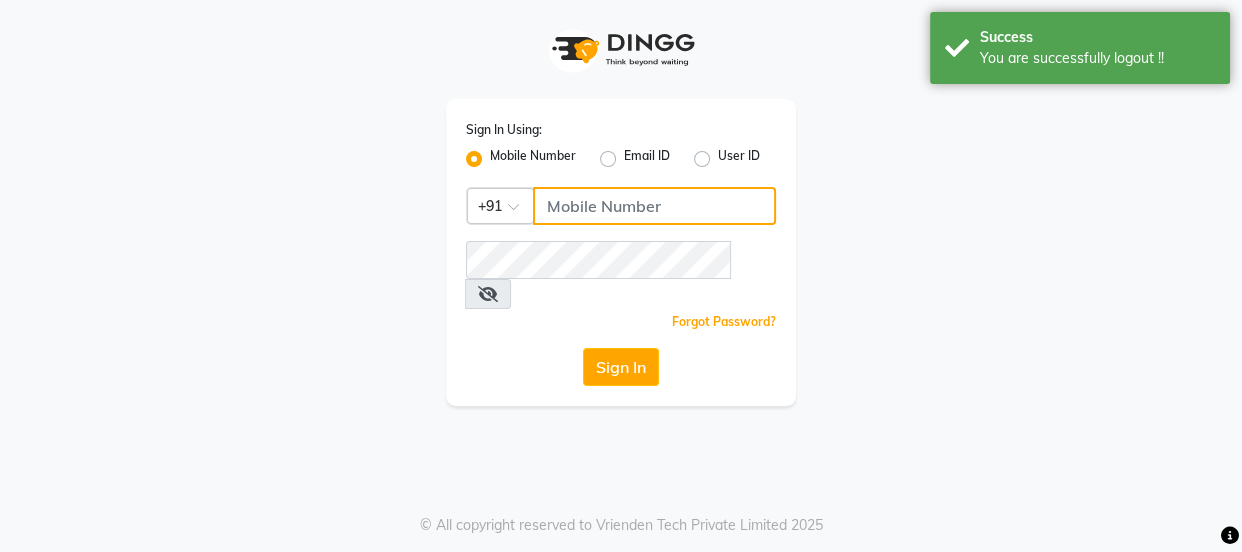 click 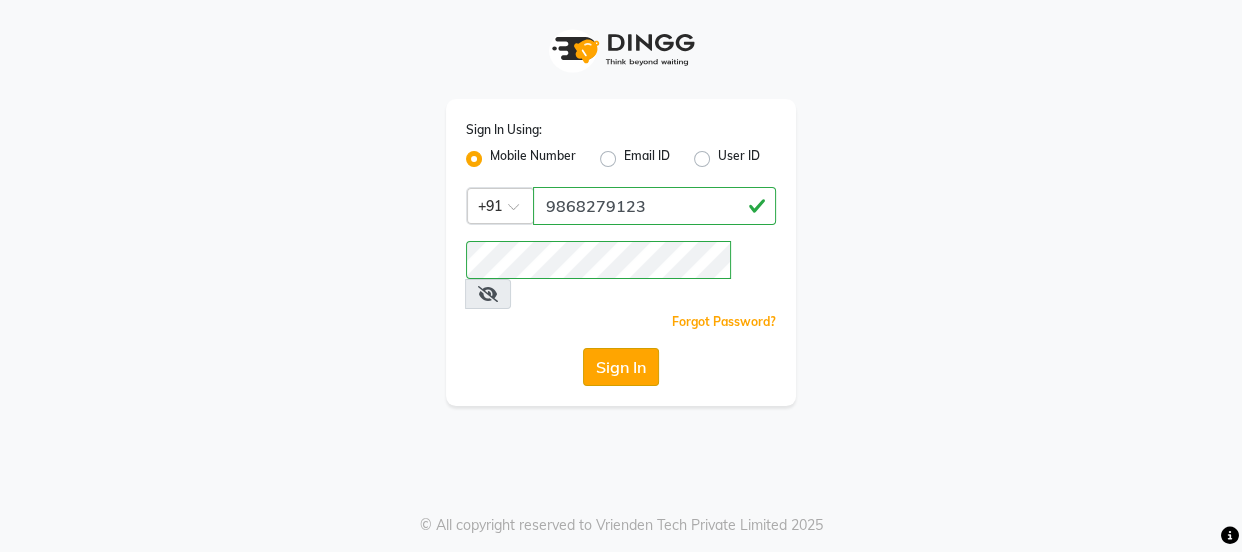 click on "Sign In" 